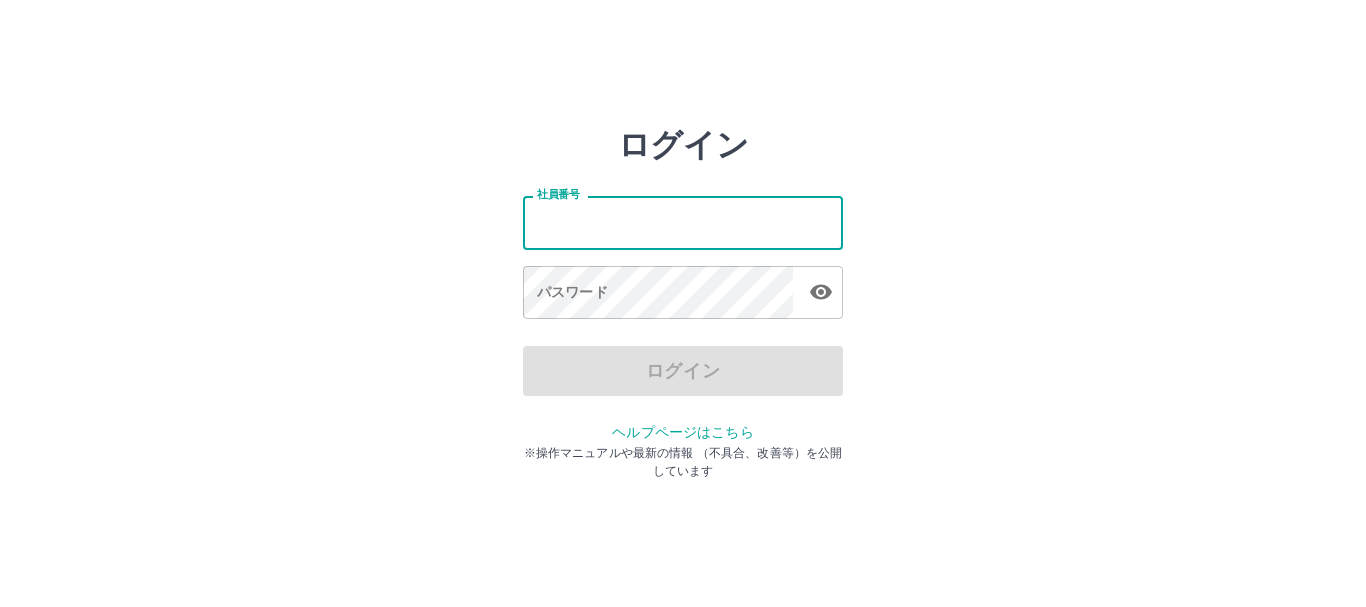 scroll, scrollTop: 0, scrollLeft: 0, axis: both 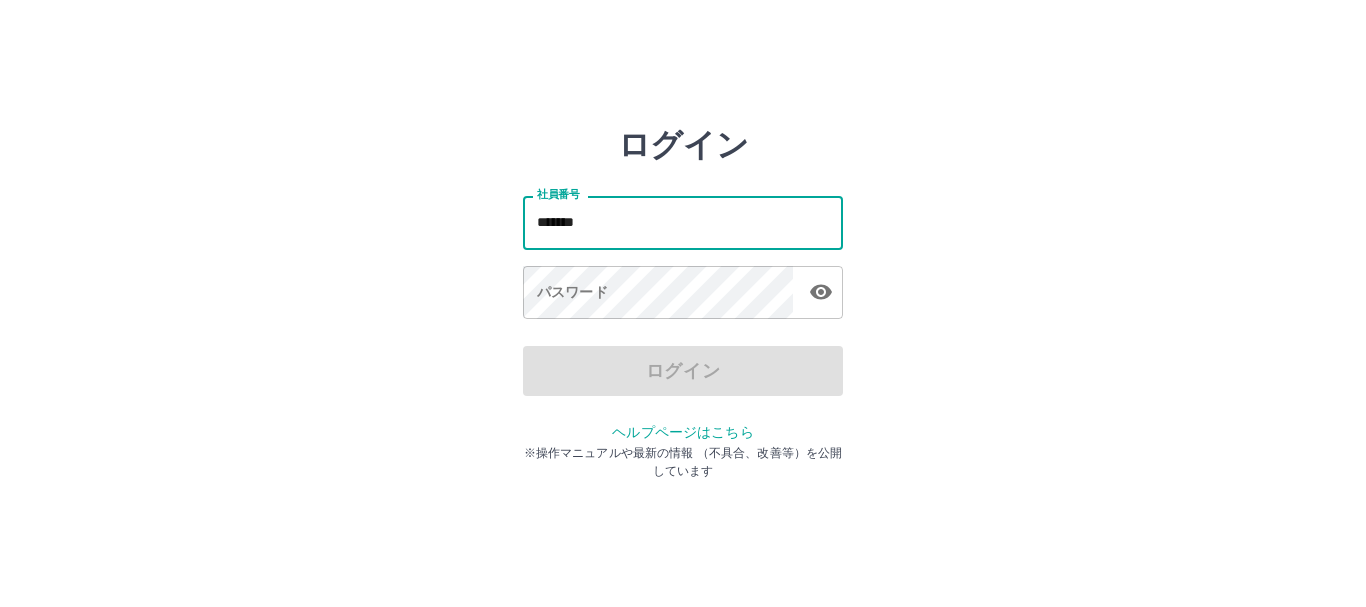 type on "*******" 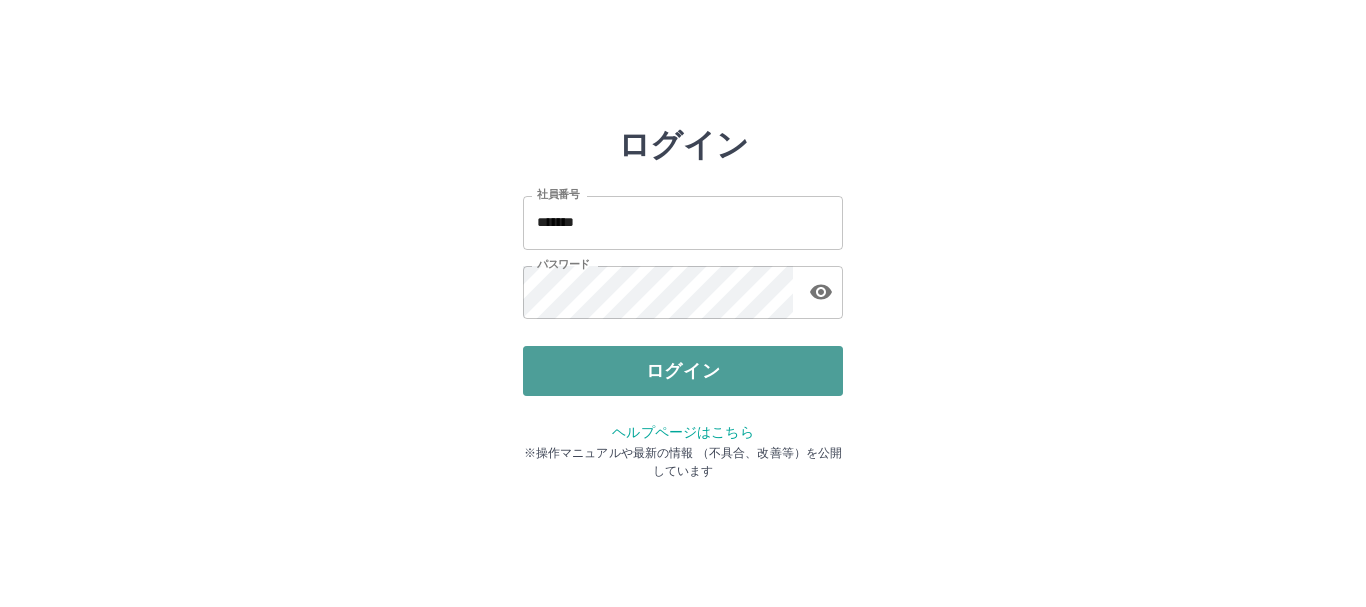 click on "ログイン" at bounding box center [683, 371] 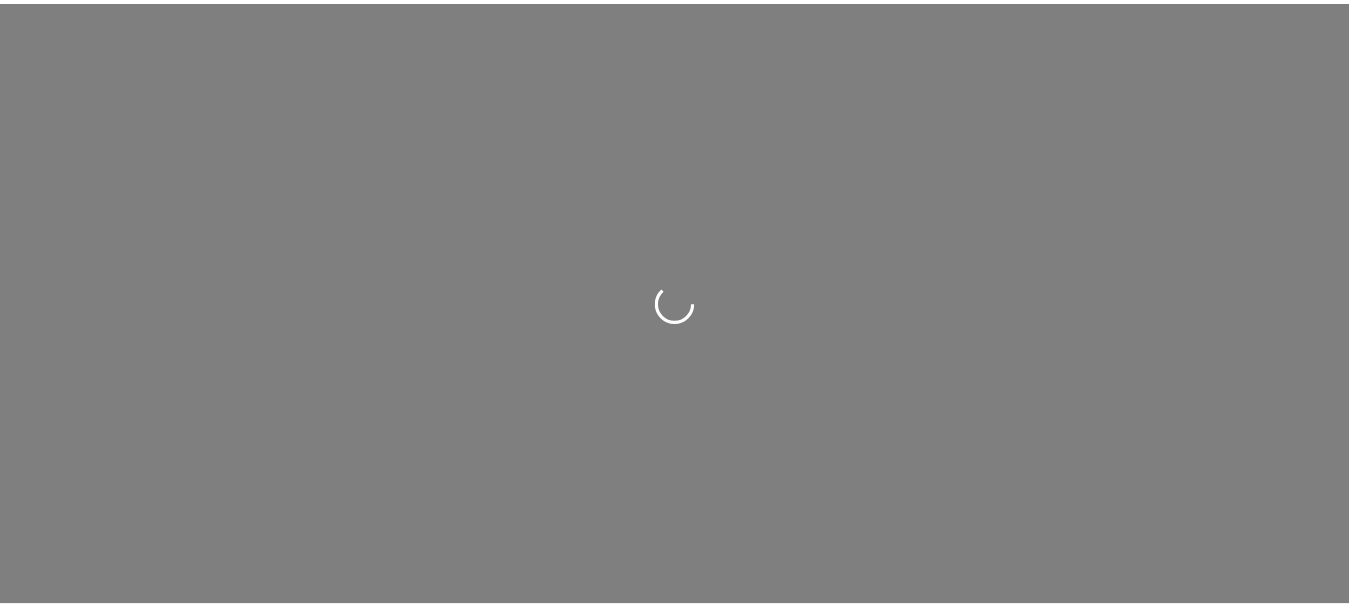 scroll, scrollTop: 0, scrollLeft: 0, axis: both 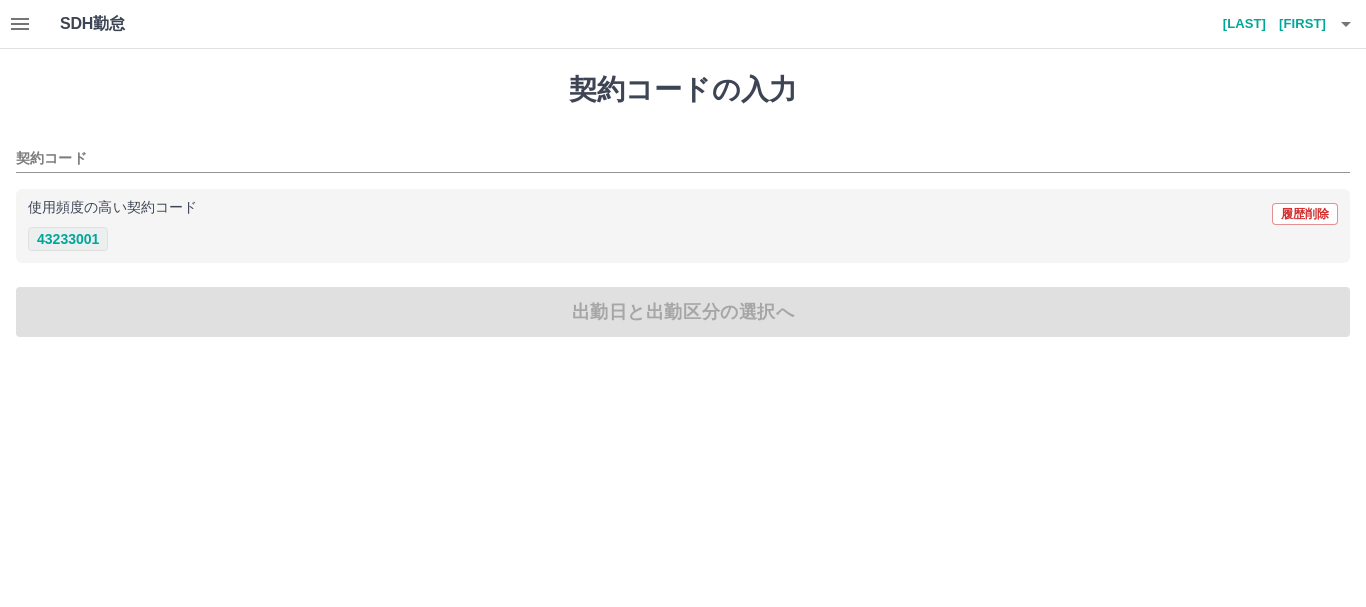 click on "43233001" at bounding box center (68, 239) 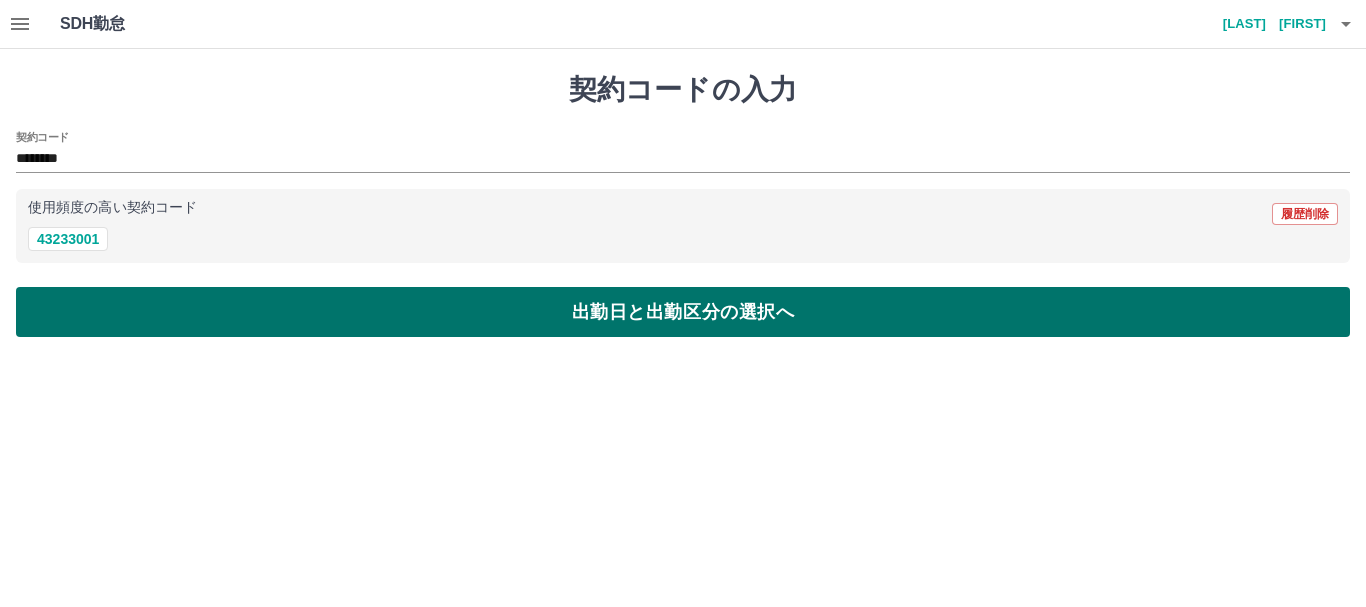click on "出勤日と出勤区分の選択へ" at bounding box center (683, 312) 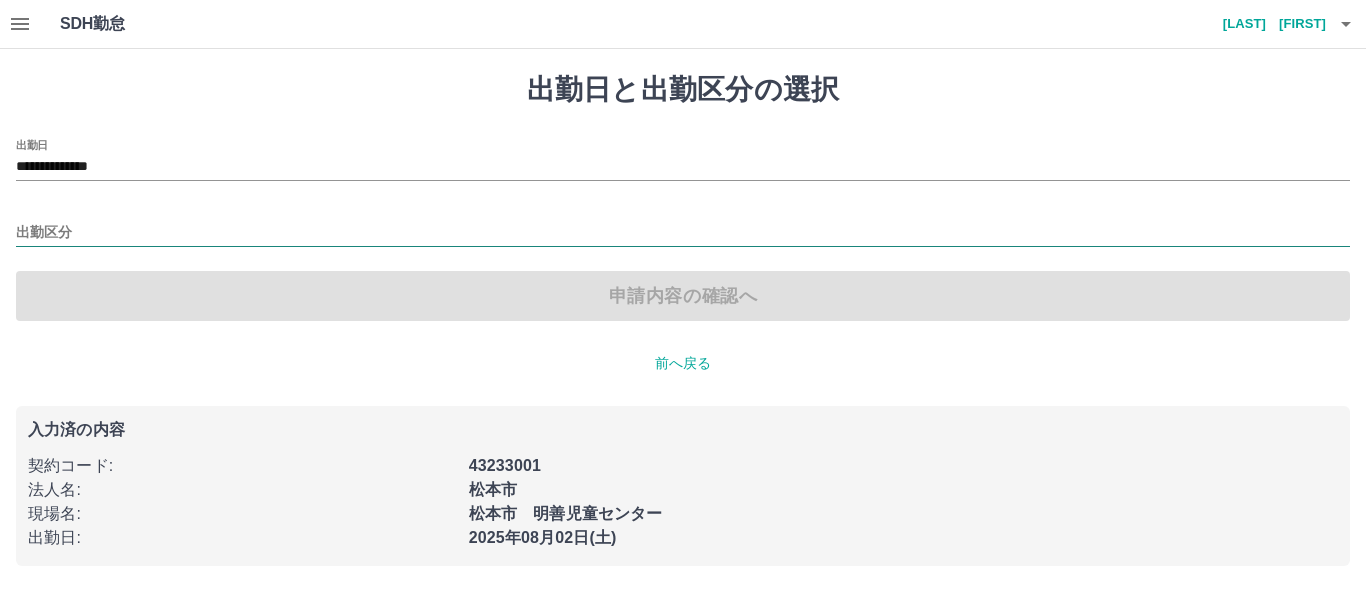 click on "出勤区分" at bounding box center (683, 233) 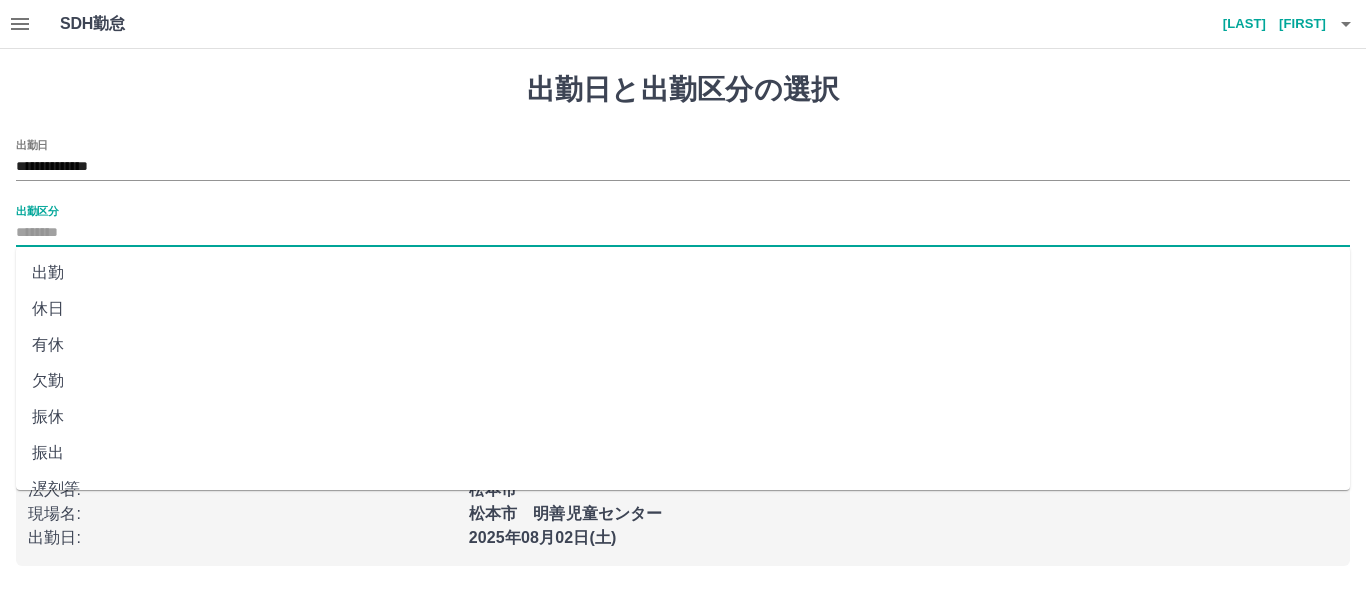 click on "出勤" at bounding box center (683, 273) 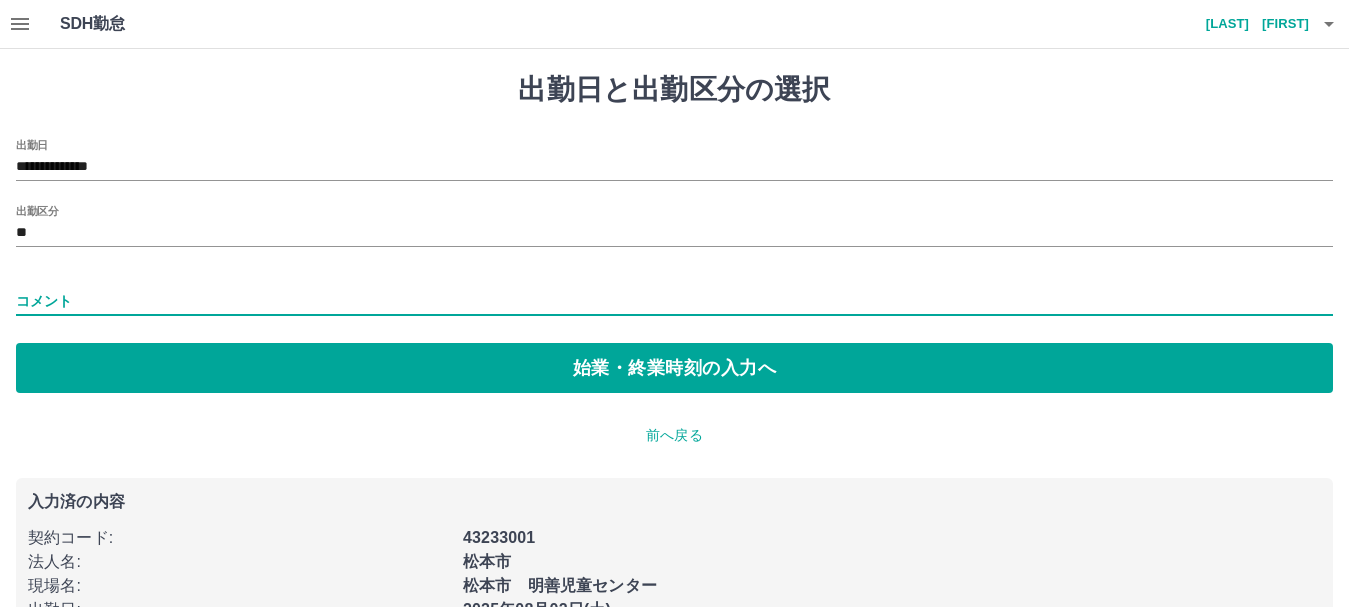 click on "コメント" at bounding box center (674, 301) 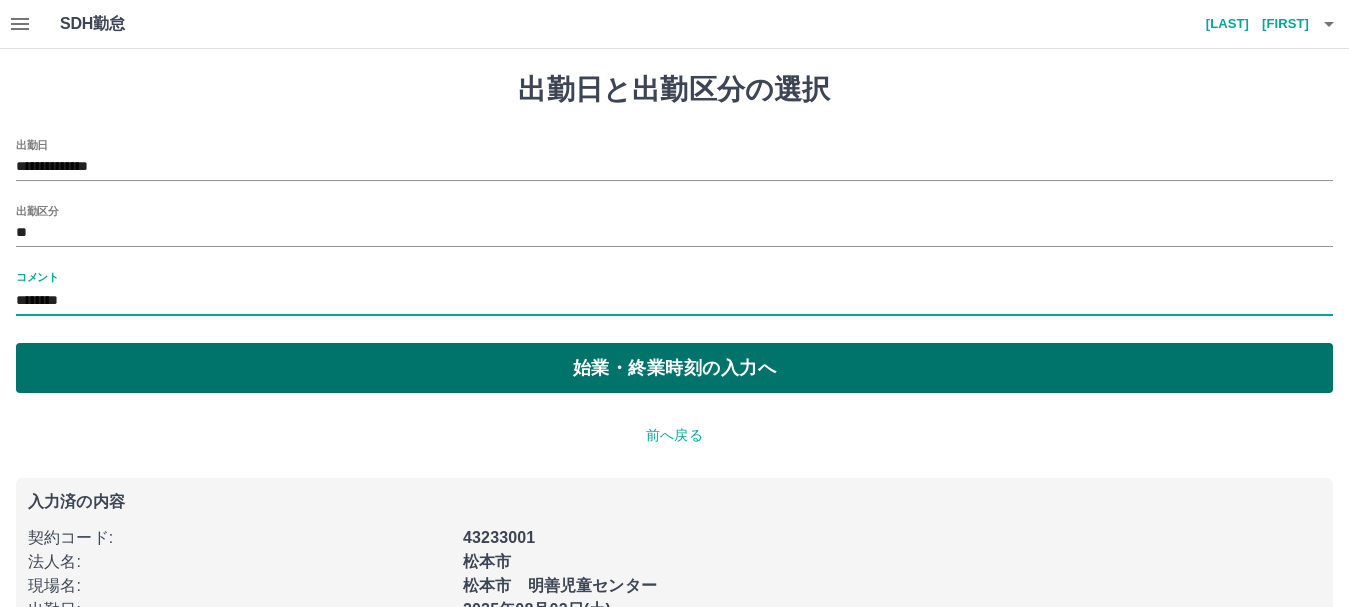 type on "********" 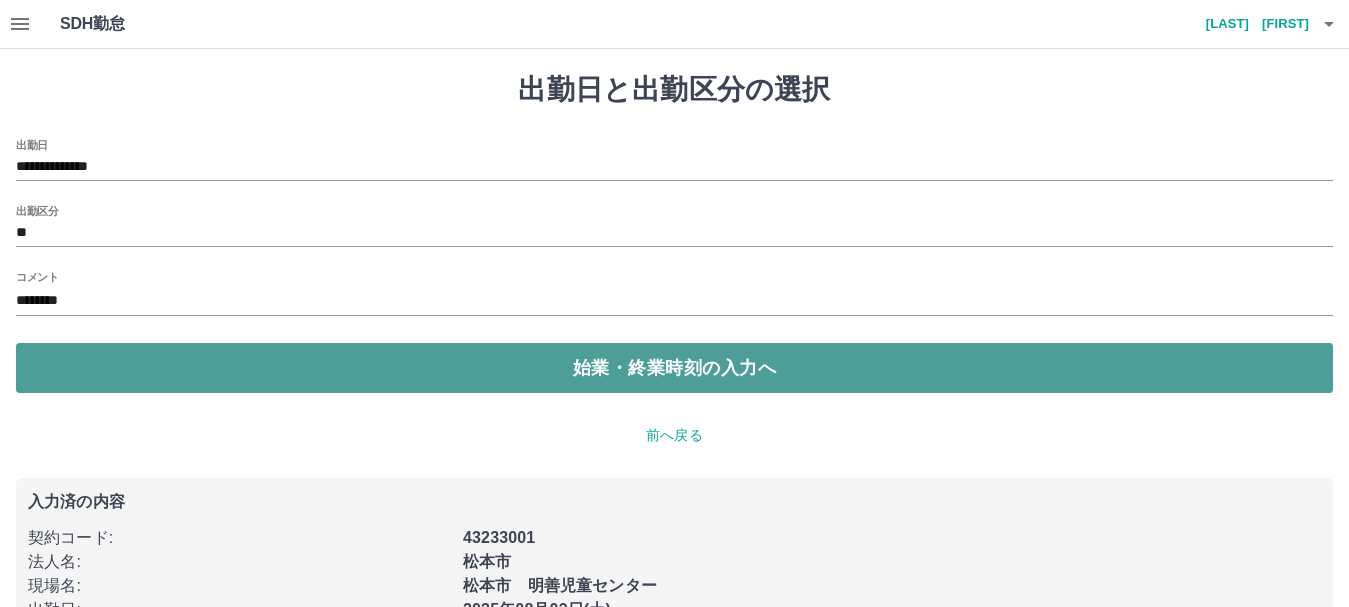 click on "始業・終業時刻の入力へ" at bounding box center [674, 368] 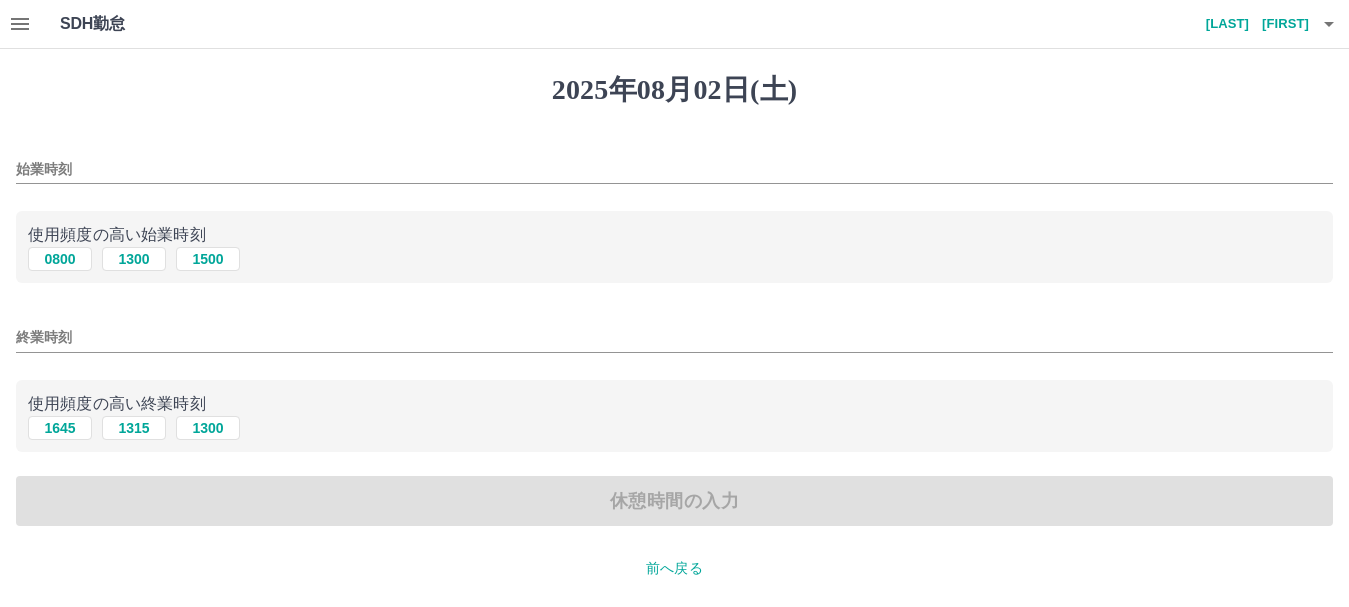 click on "始業時刻" at bounding box center [674, 169] 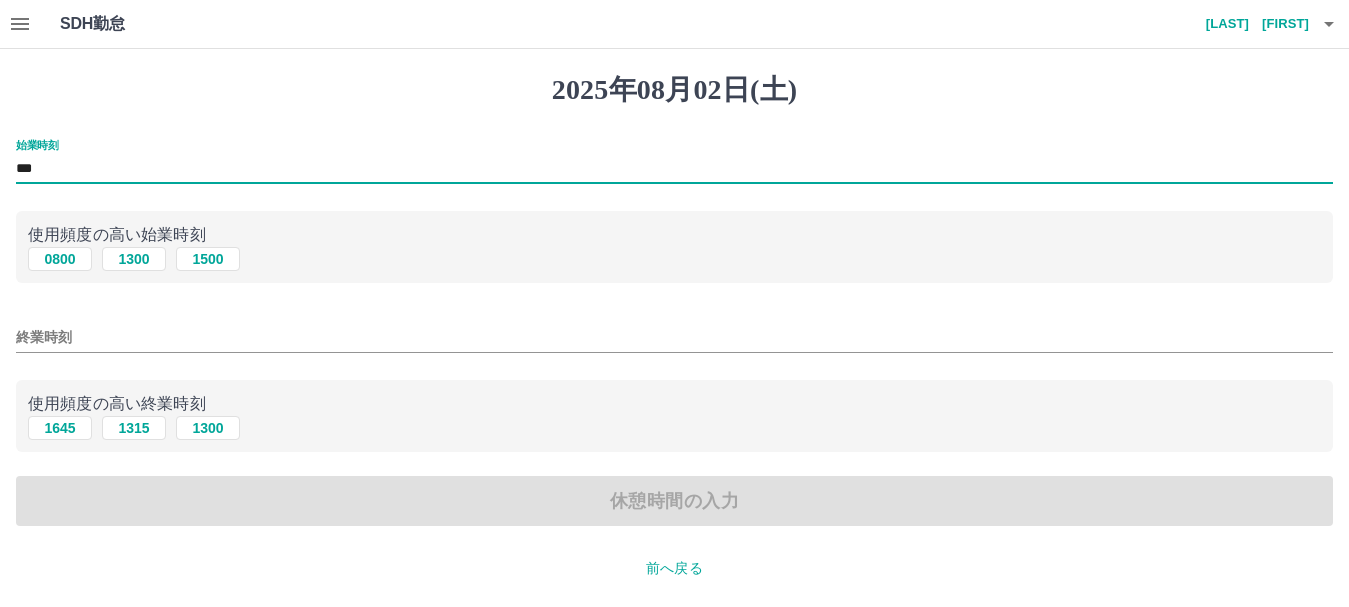 type on "***" 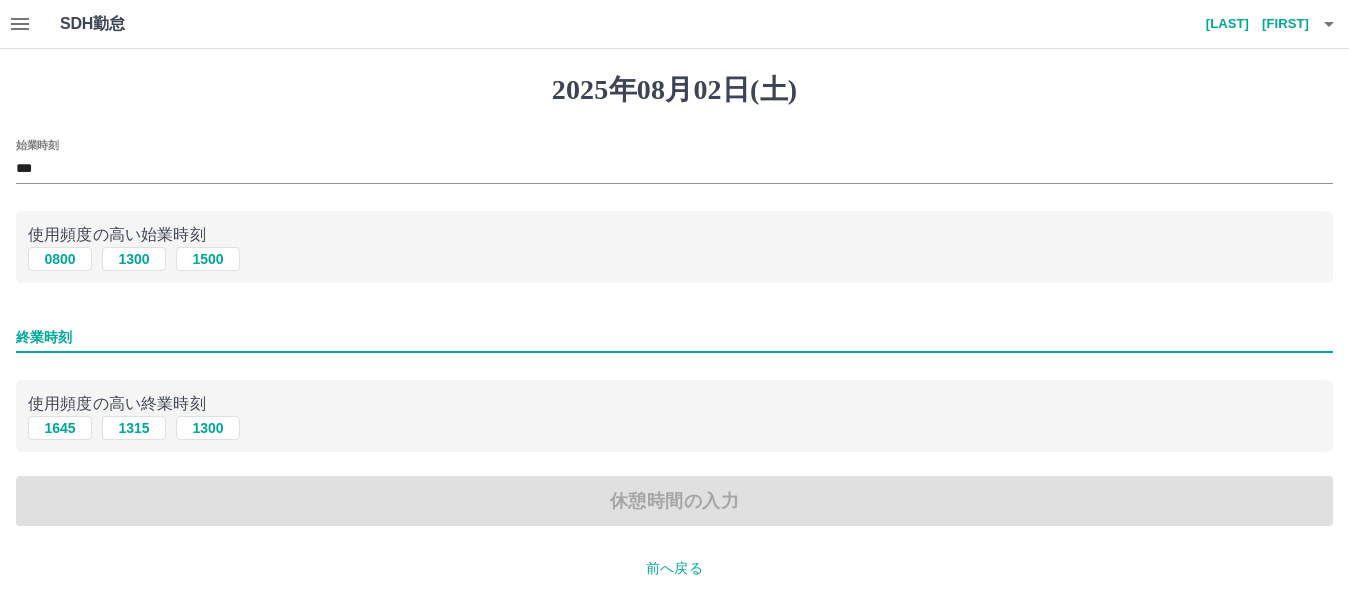 type on "****" 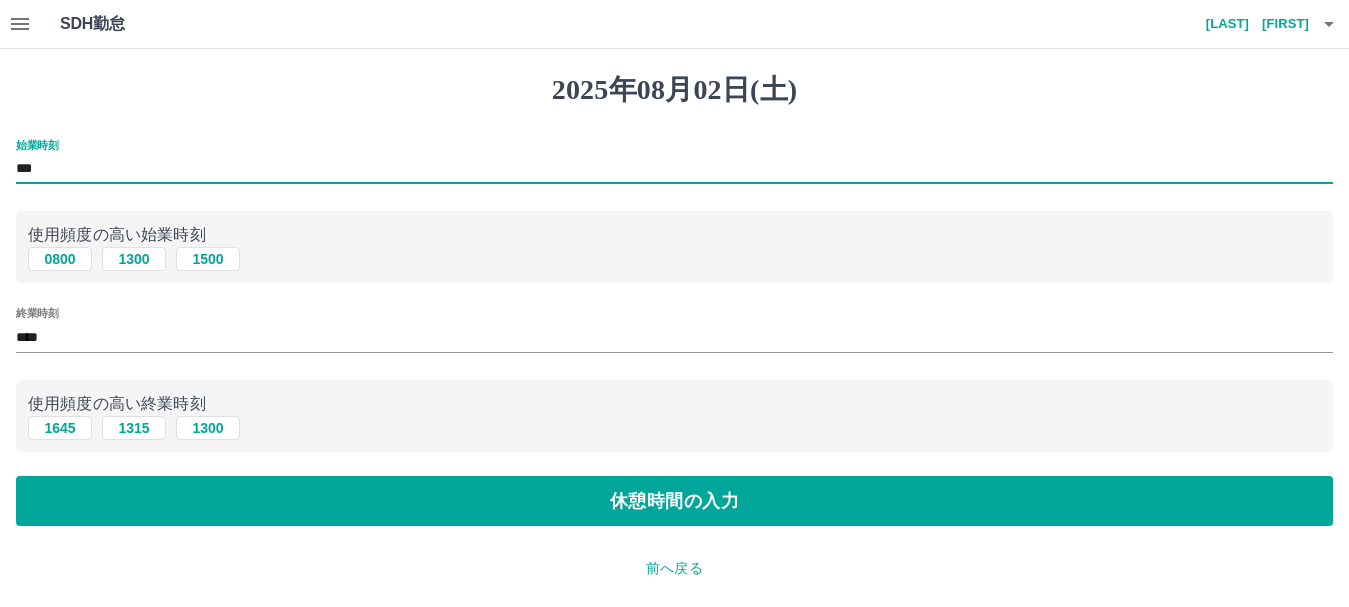 click on "***" at bounding box center [674, 169] 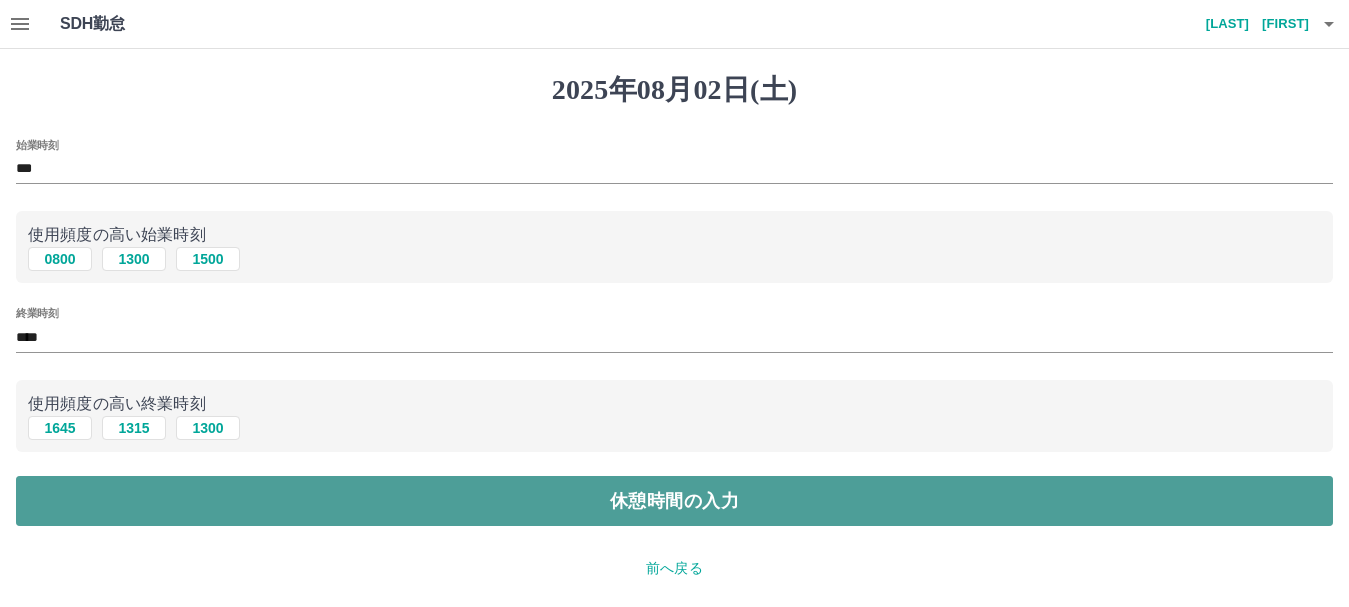 click on "休憩時間の入力" at bounding box center [674, 501] 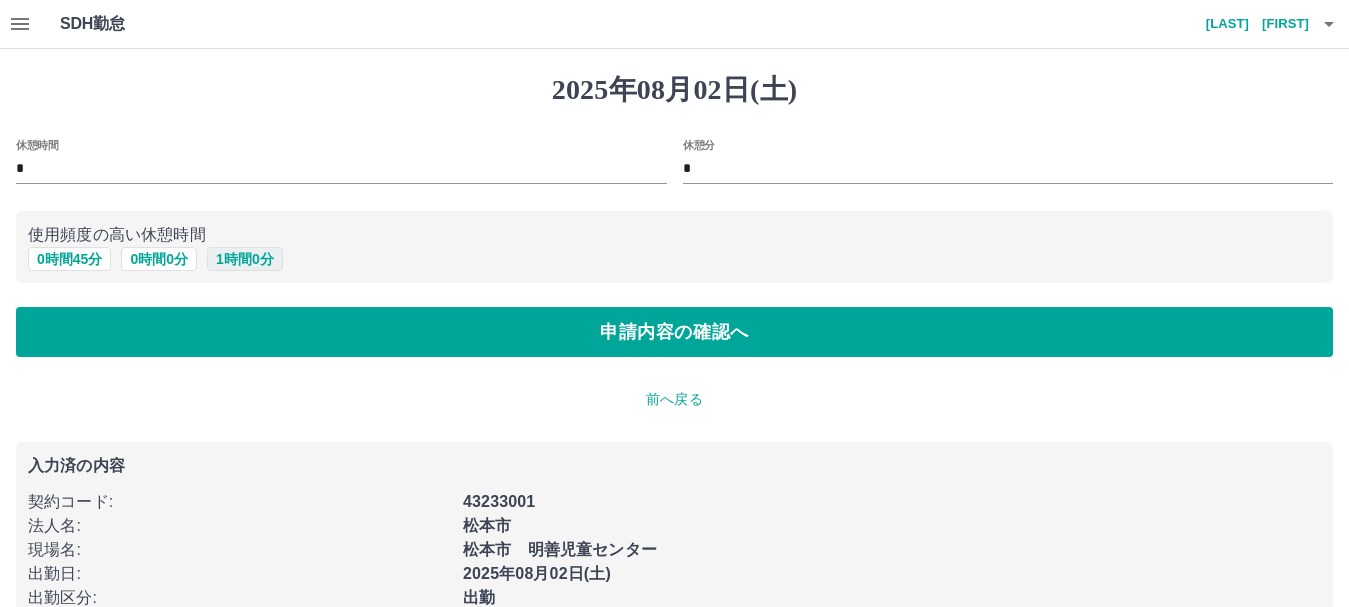 click on "1 時間 0 分" at bounding box center [245, 259] 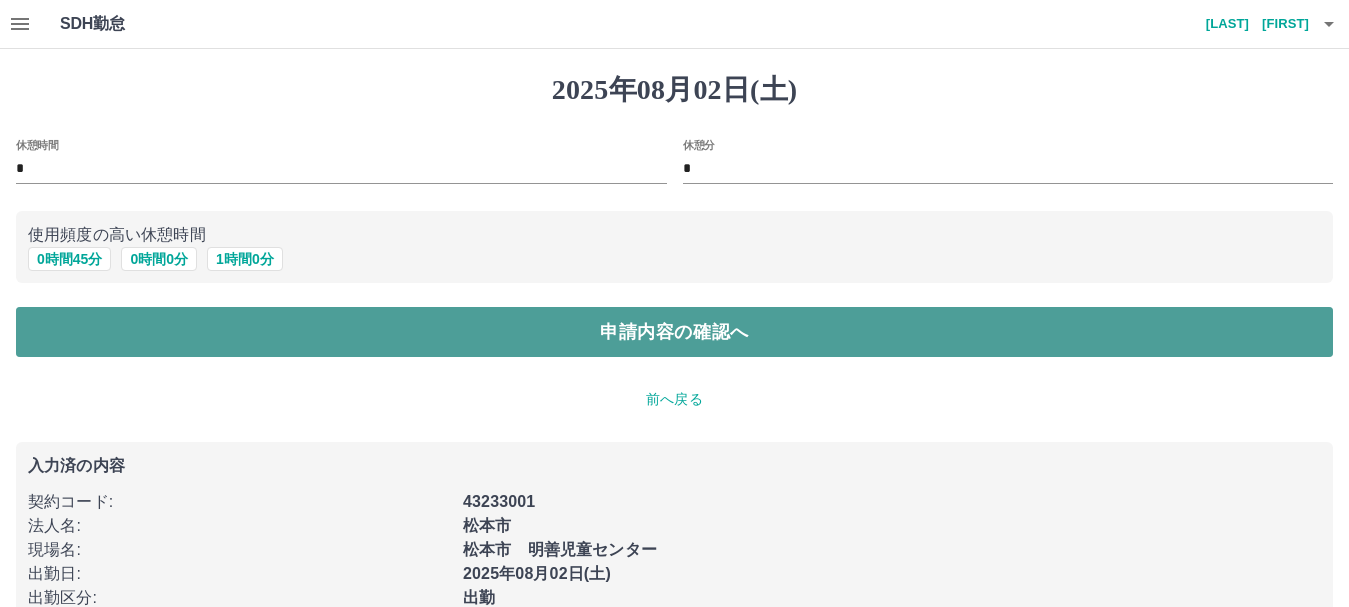 click on "申請内容の確認へ" at bounding box center (674, 332) 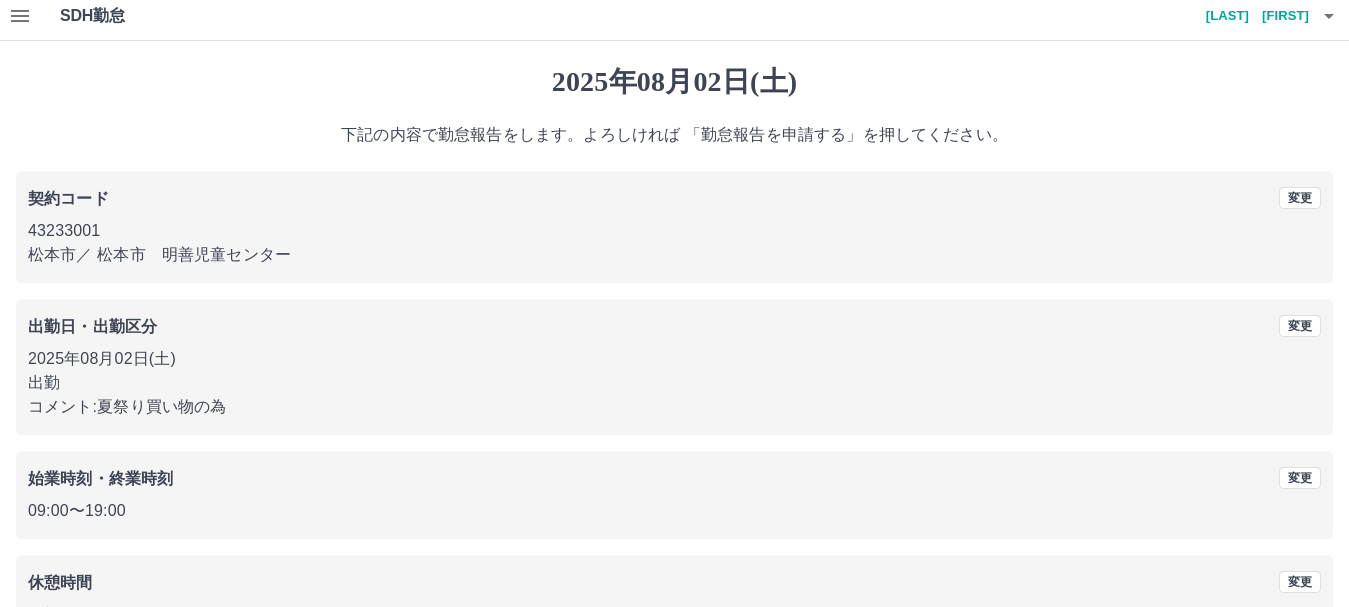scroll, scrollTop: 0, scrollLeft: 0, axis: both 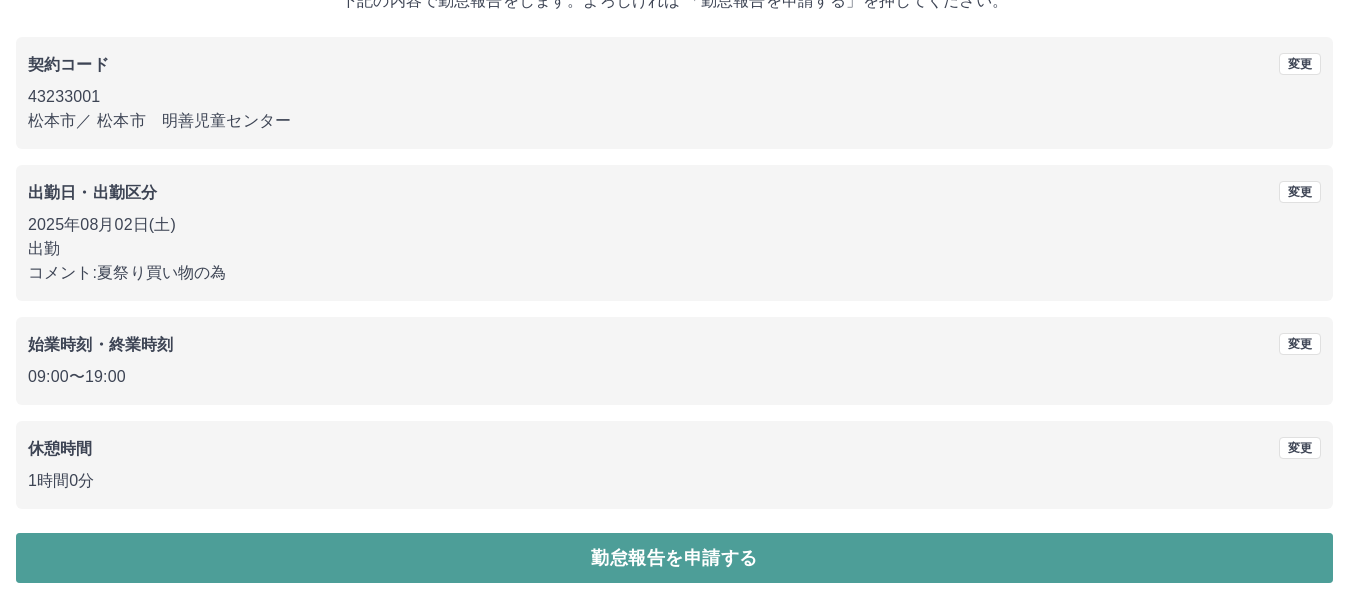 click on "勤怠報告を申請する" at bounding box center (674, 558) 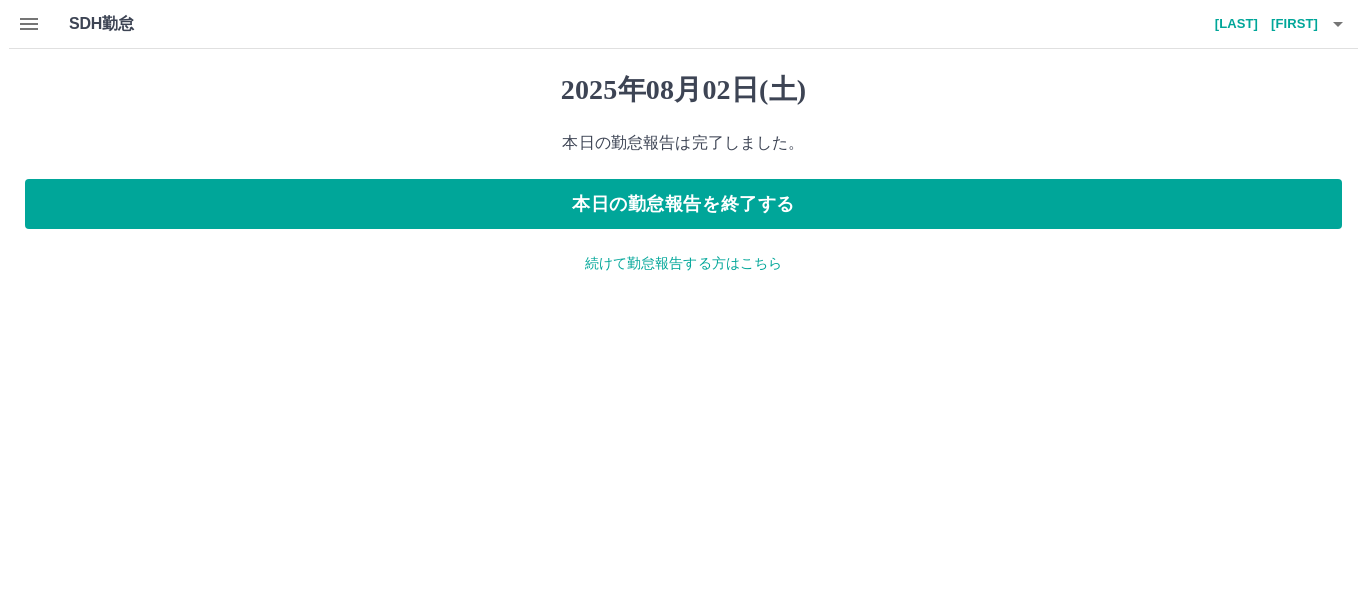 scroll, scrollTop: 0, scrollLeft: 0, axis: both 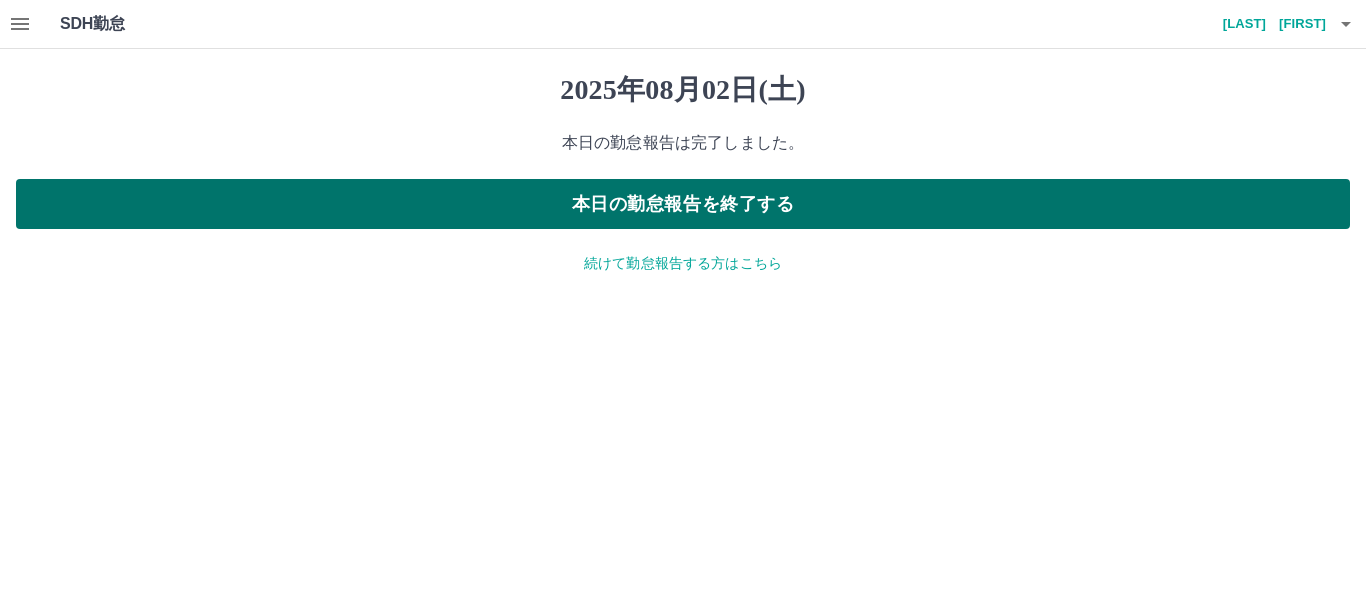 click on "本日の勤怠報告を終了する" at bounding box center (683, 204) 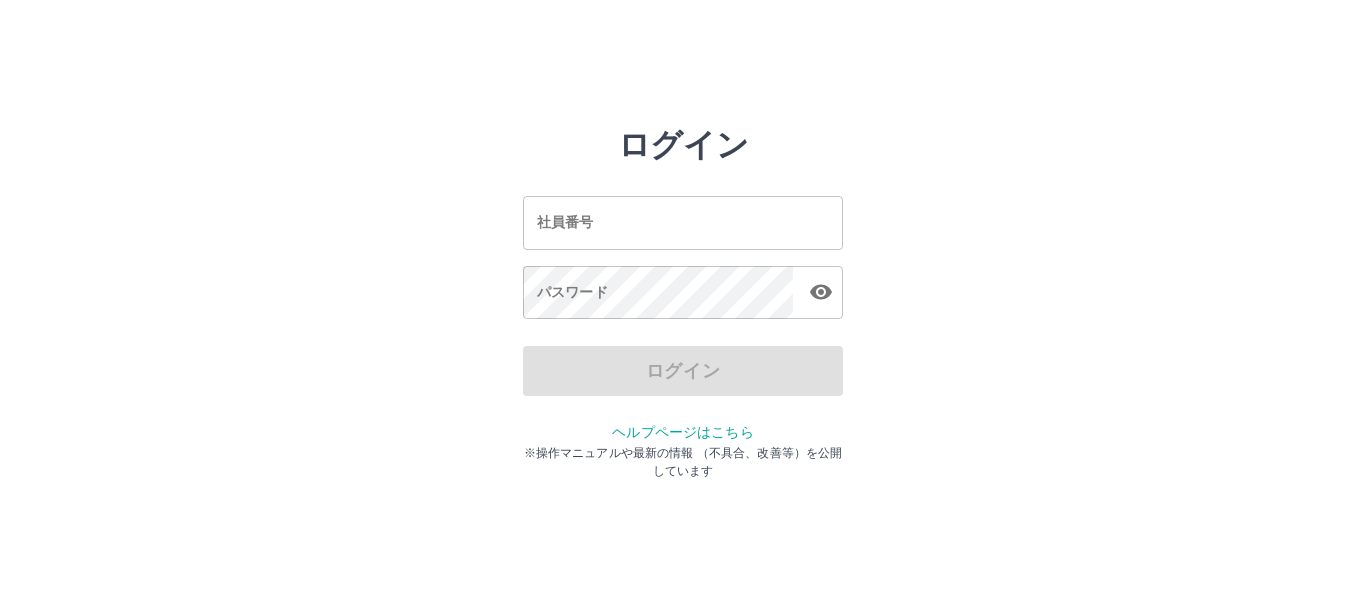 scroll, scrollTop: 0, scrollLeft: 0, axis: both 